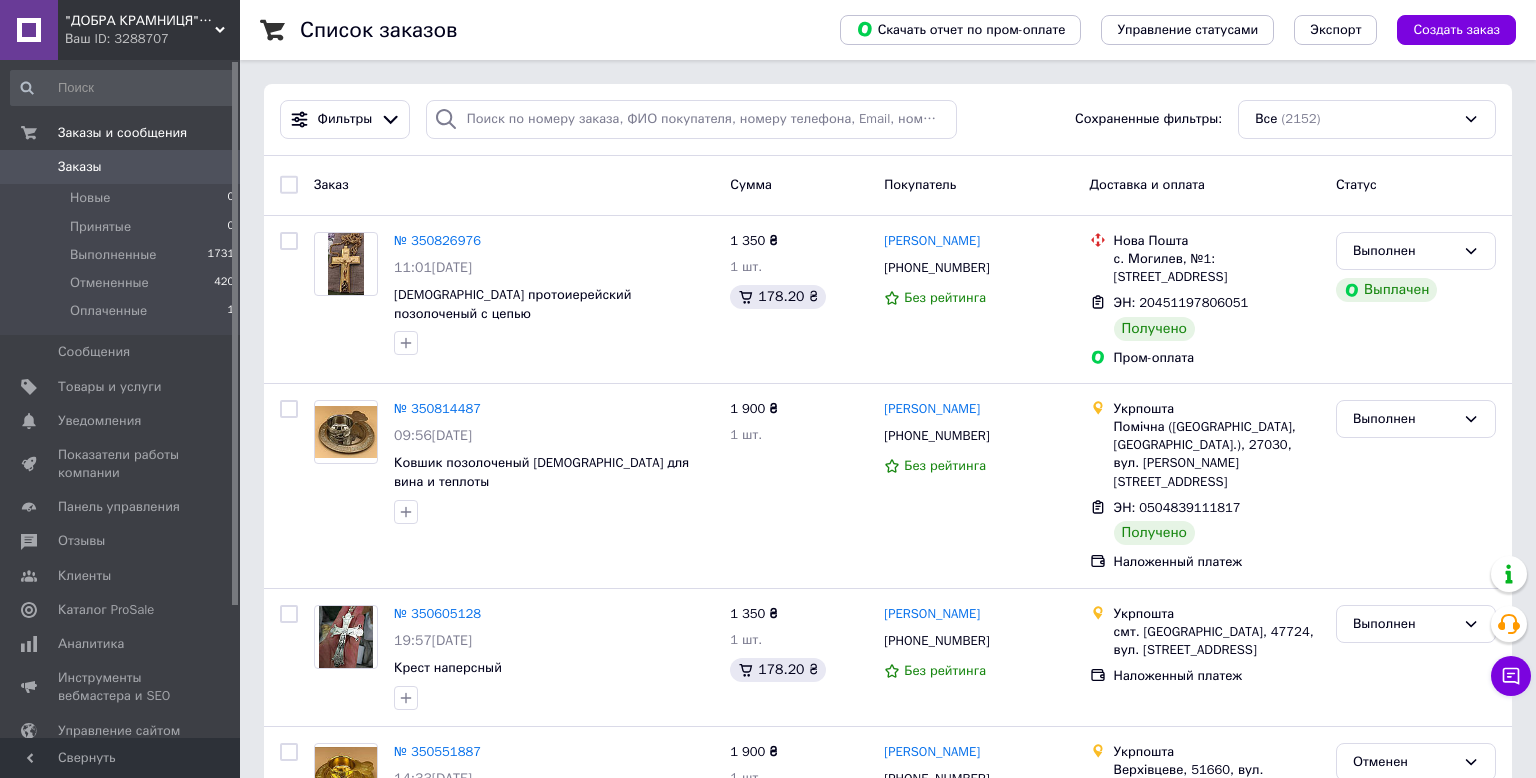 scroll, scrollTop: 0, scrollLeft: 0, axis: both 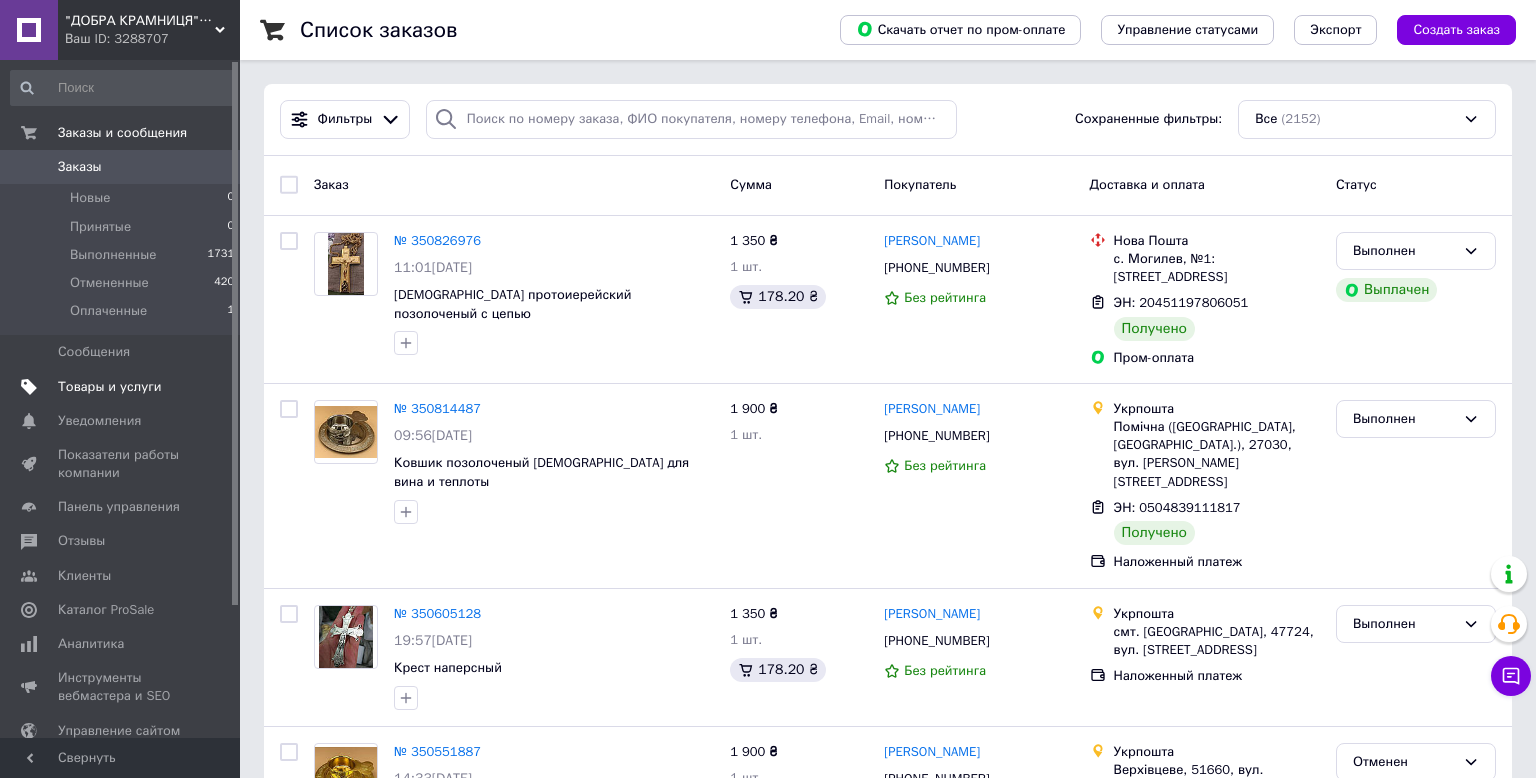 click on "Товары и услуги" at bounding box center [110, 387] 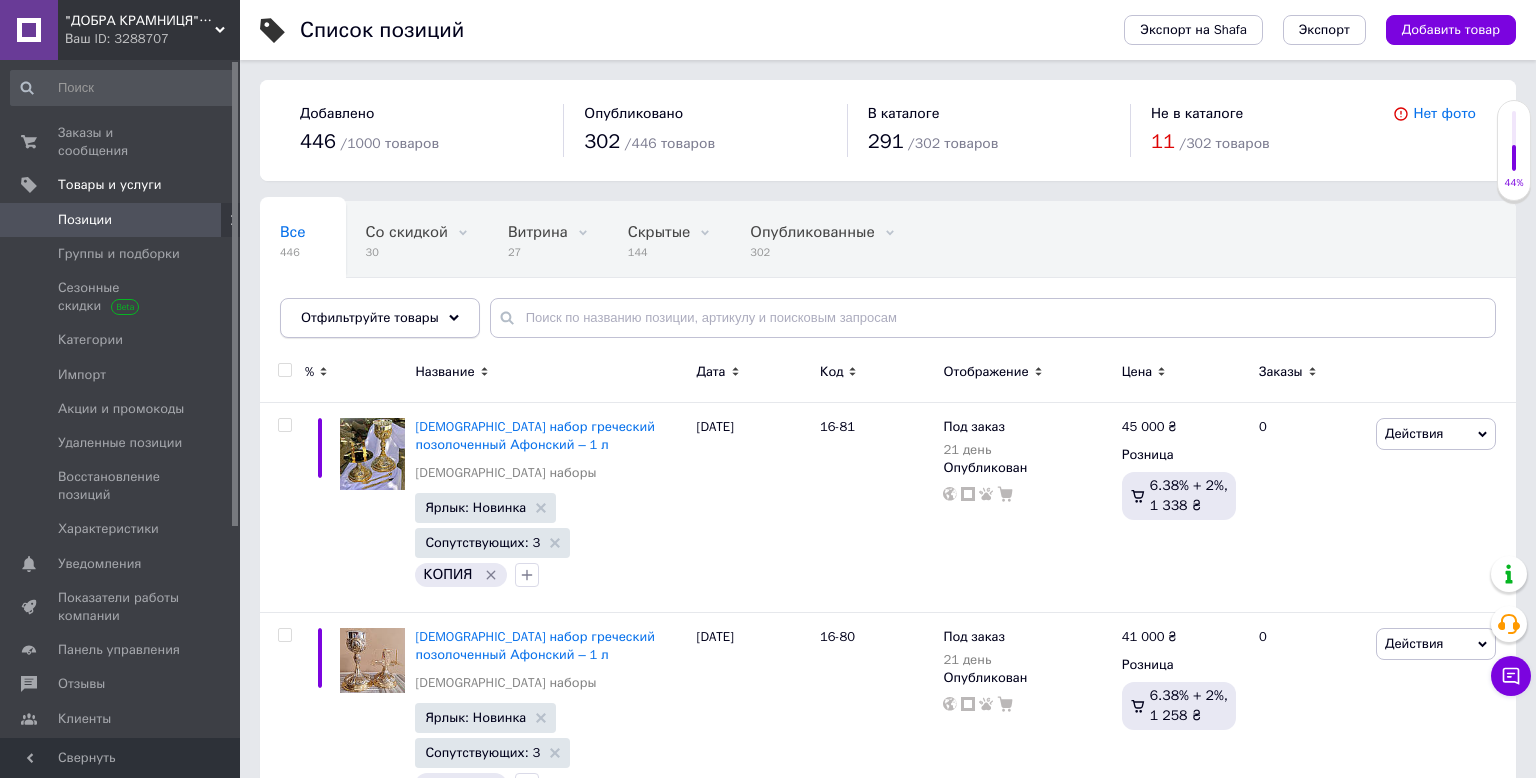 click on "Отфильтруйте товары" at bounding box center (380, 318) 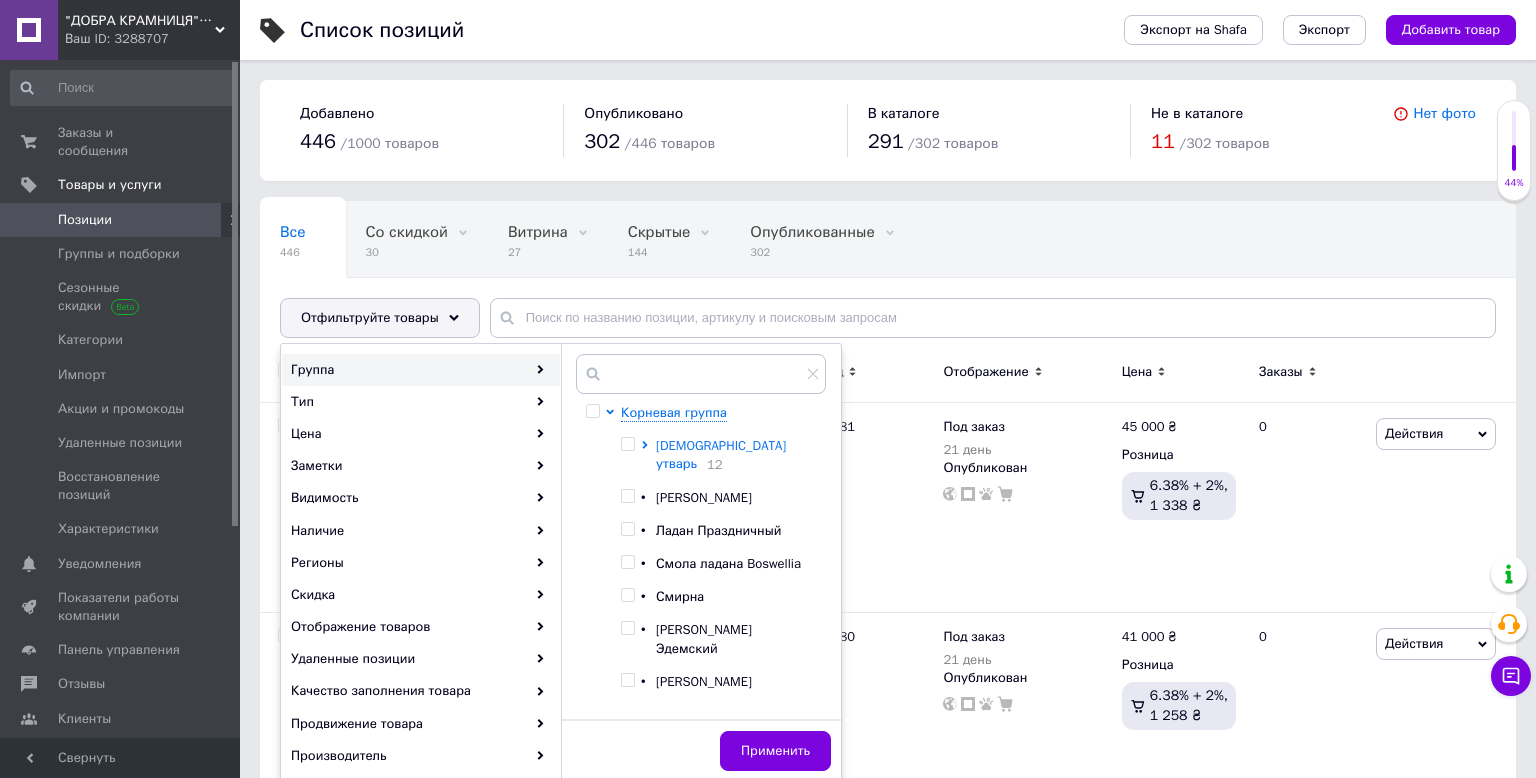 click on "[DEMOGRAPHIC_DATA] утварь" at bounding box center [721, 454] 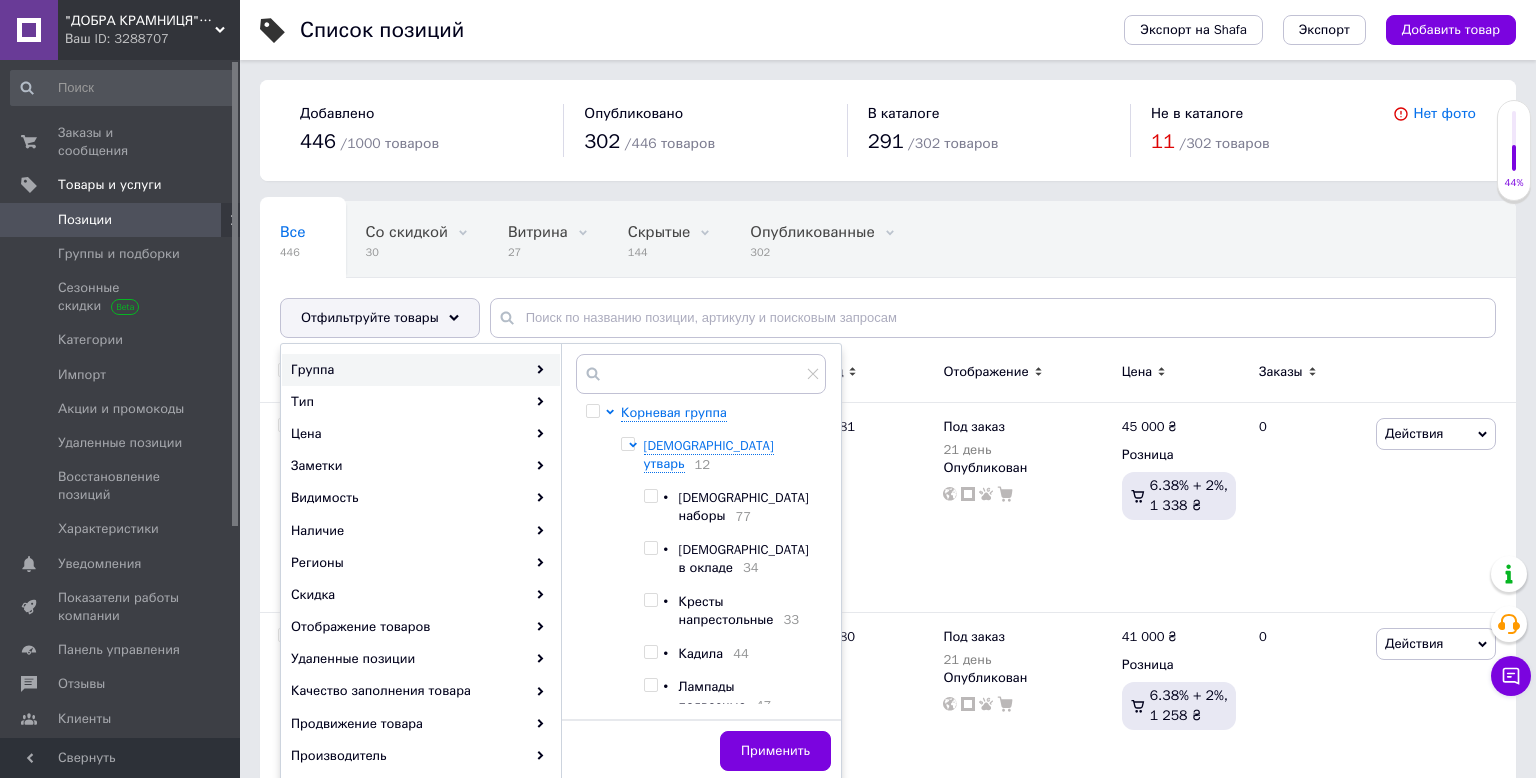 click at bounding box center (650, 496) 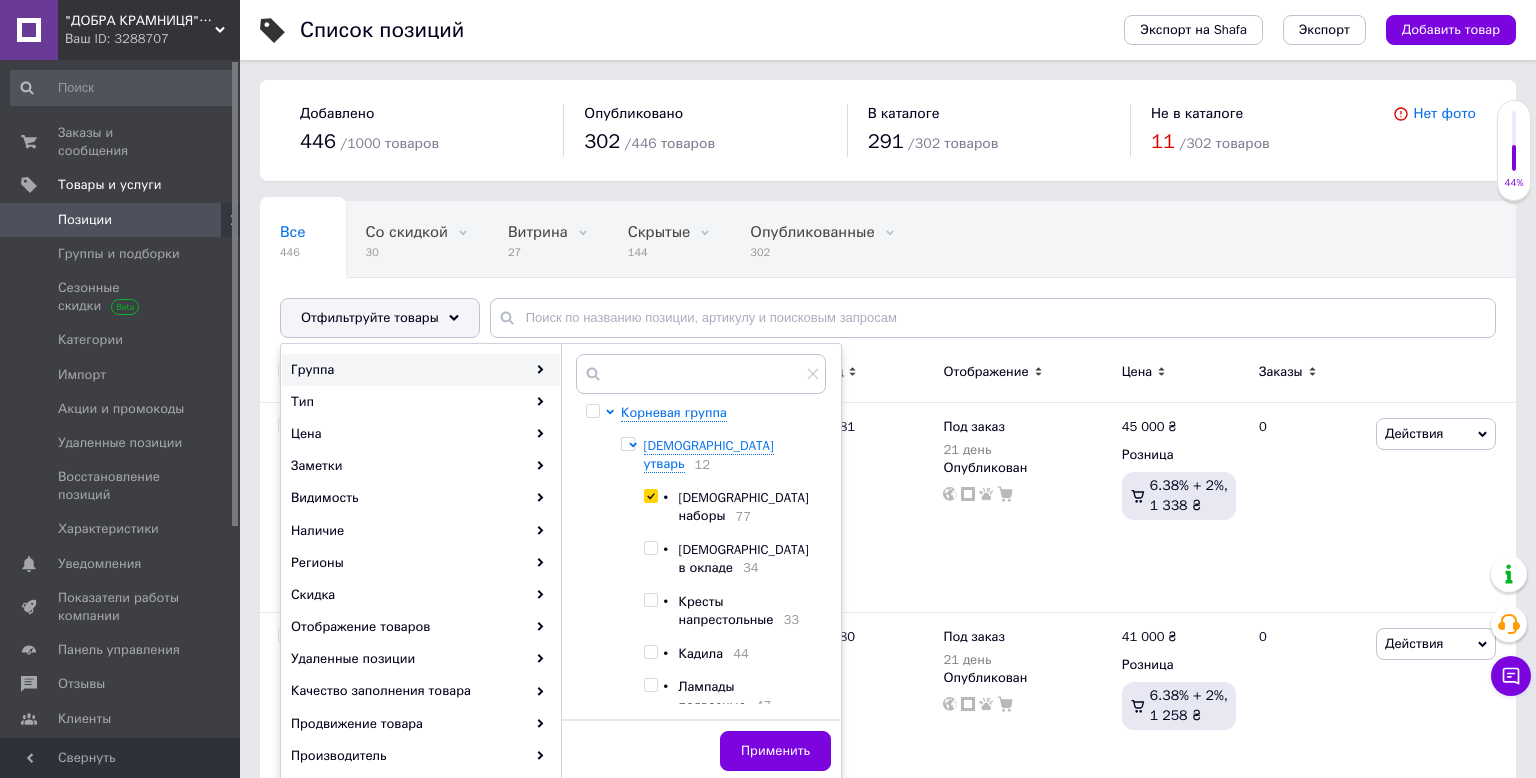 checkbox on "true" 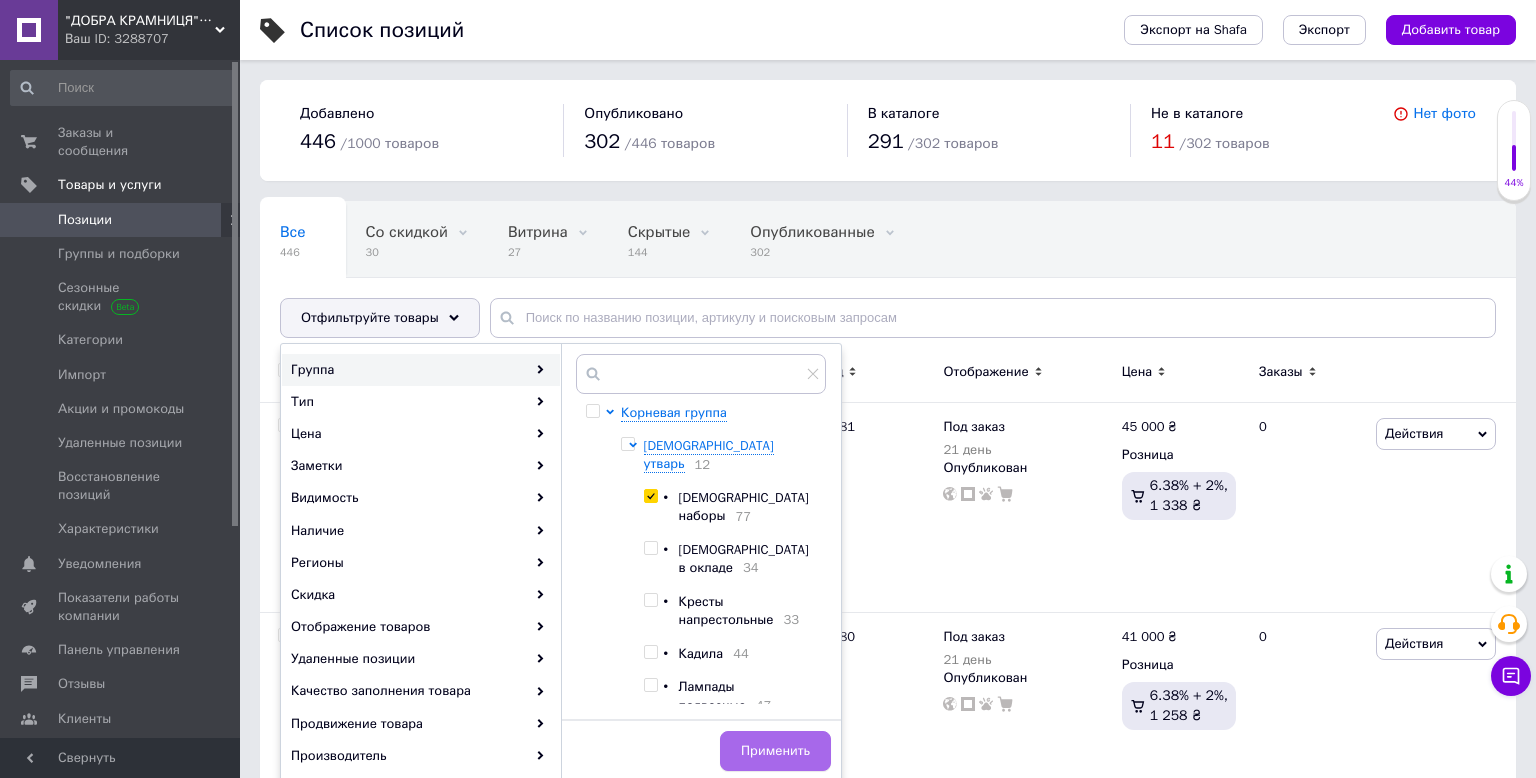 click on "Применить" at bounding box center (775, 751) 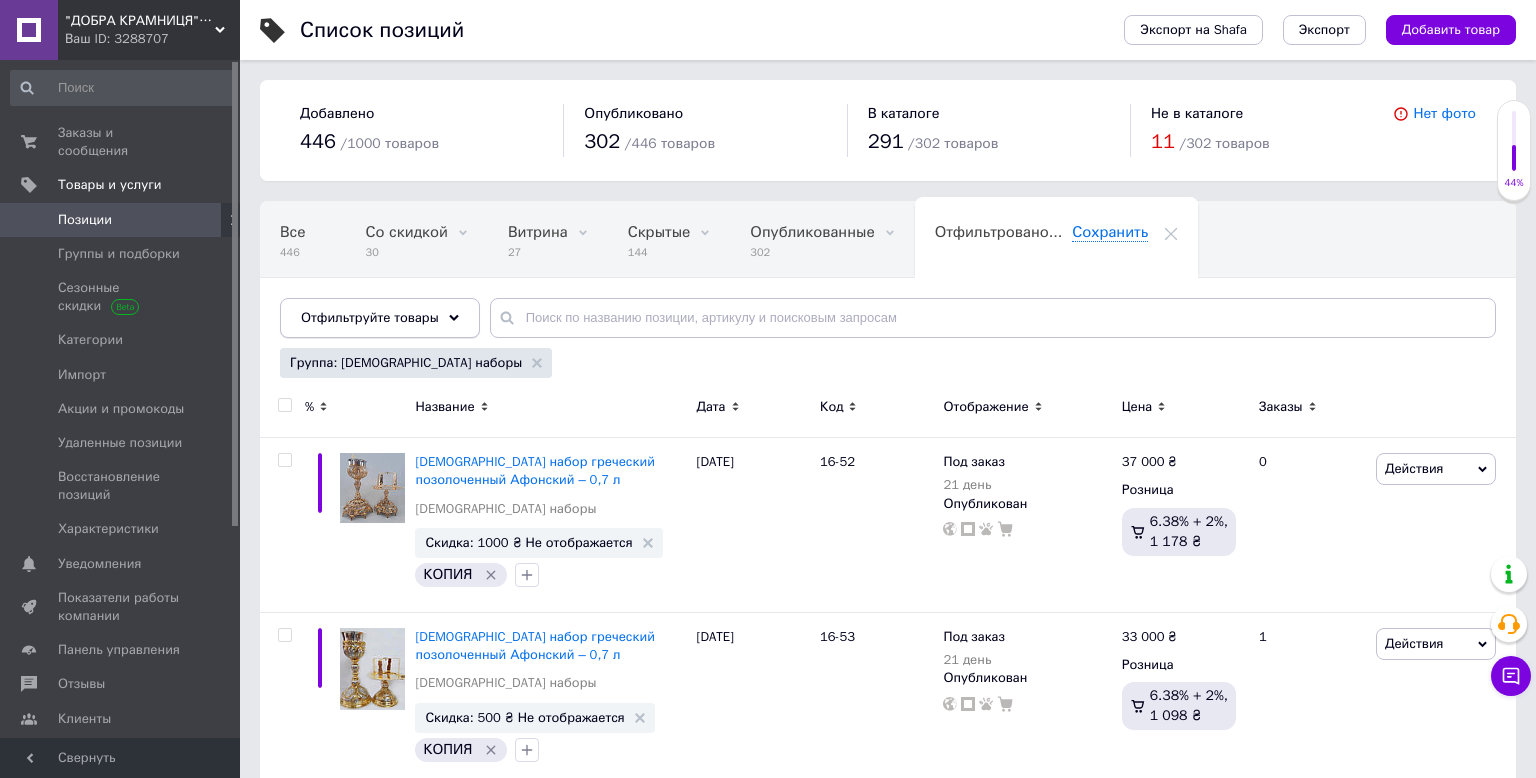 click 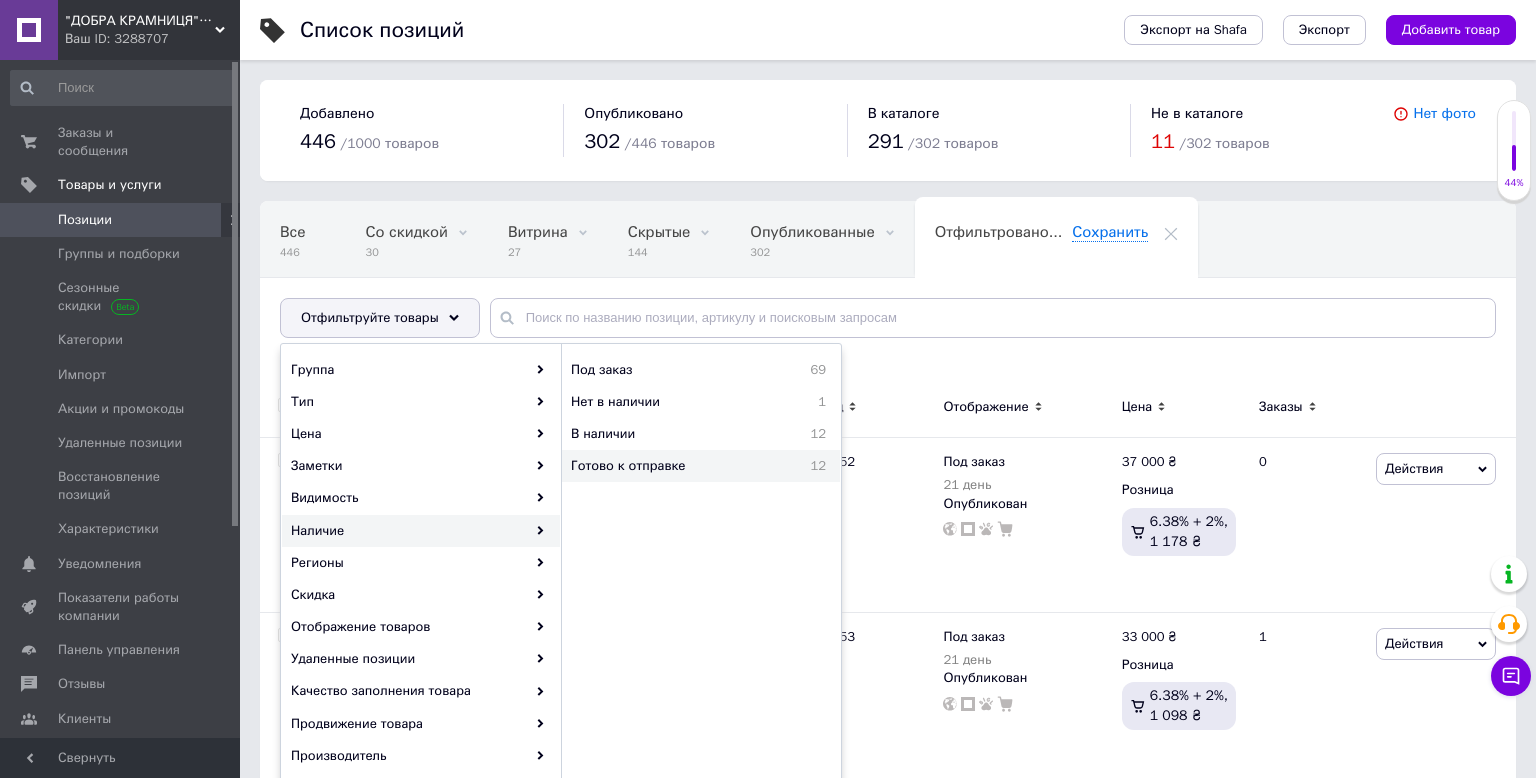 click on "Готово к отправке" at bounding box center [675, 466] 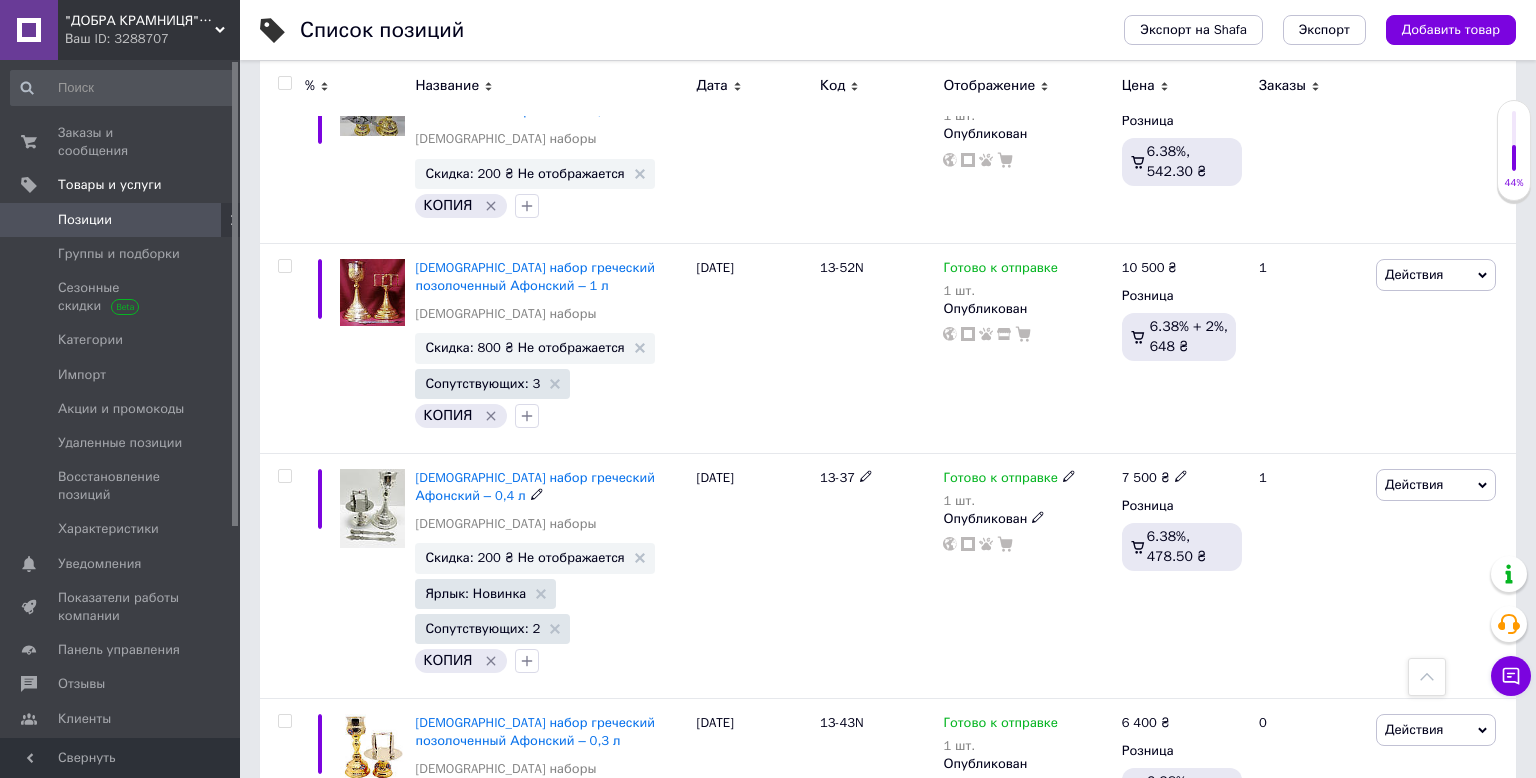 scroll, scrollTop: 1665, scrollLeft: 0, axis: vertical 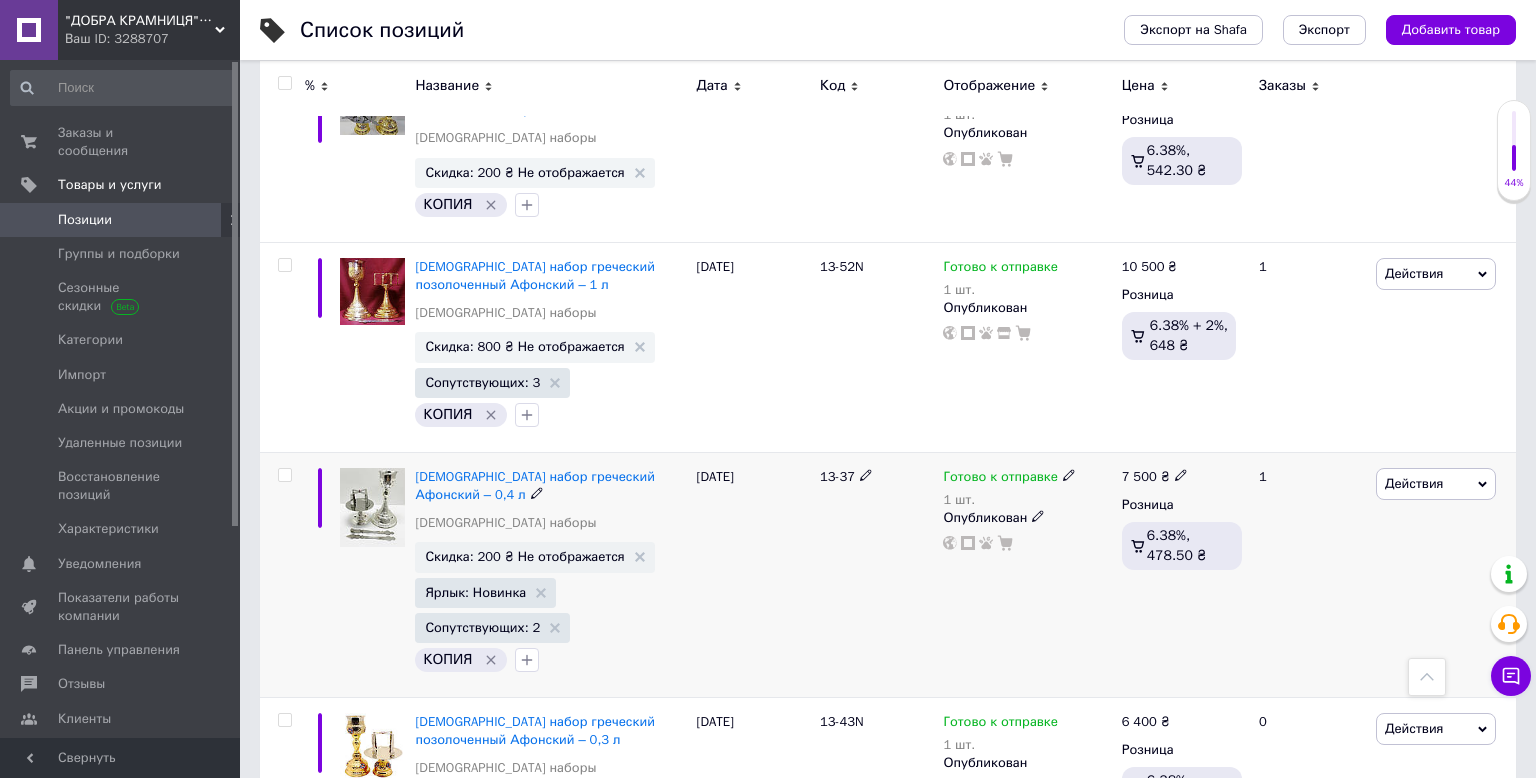 click 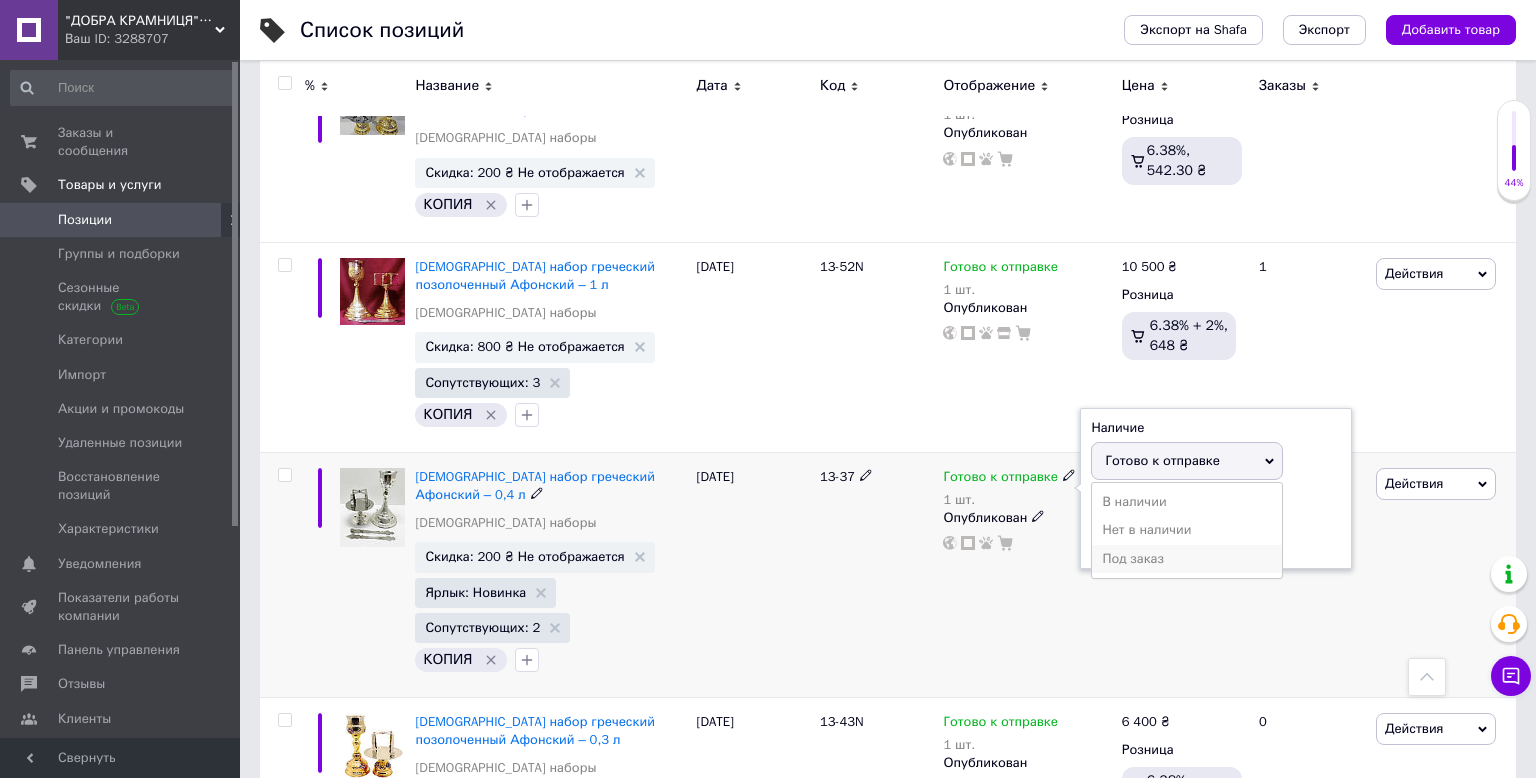 click on "Под заказ" at bounding box center [1187, 559] 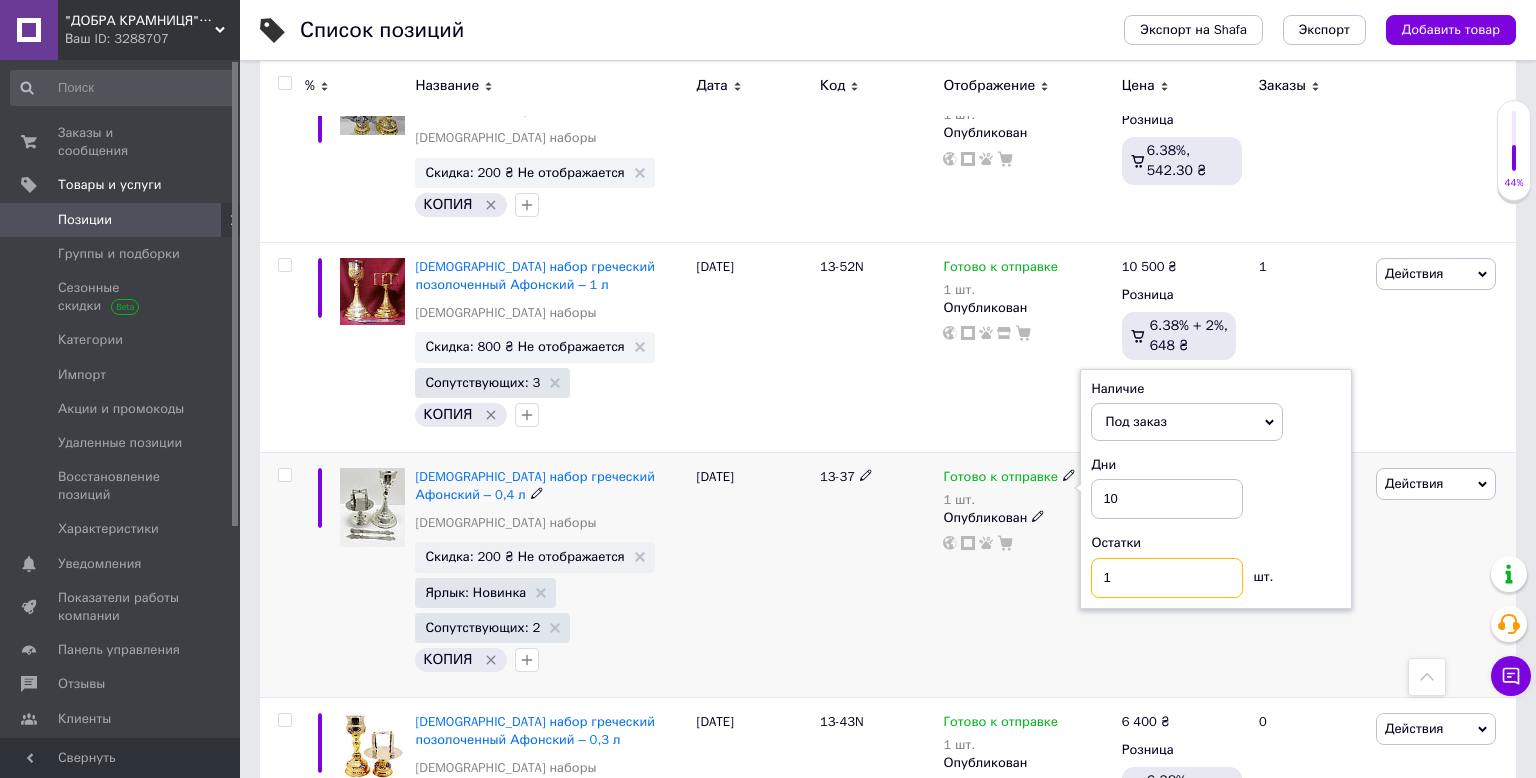 click on "1" at bounding box center (1167, 578) 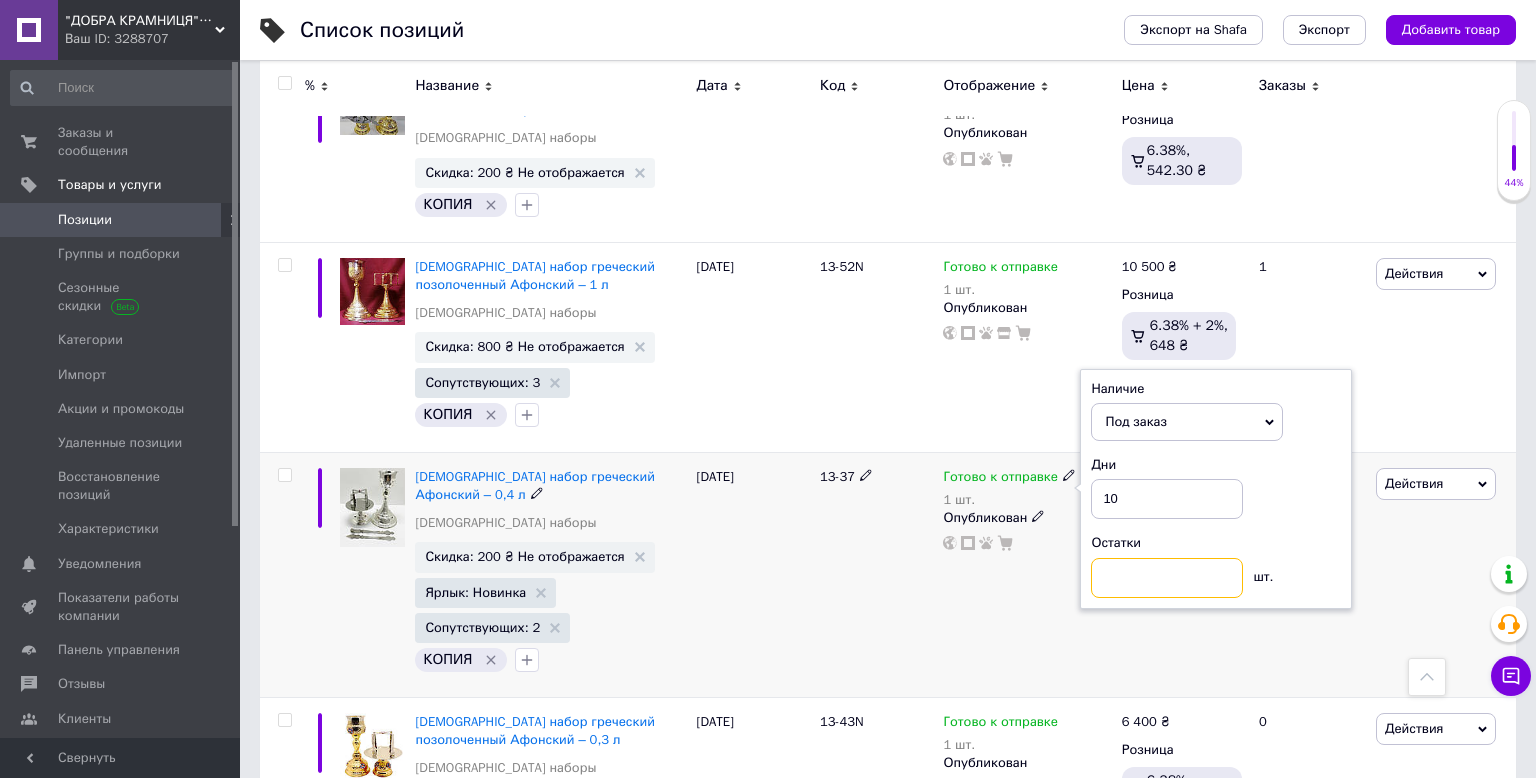 type 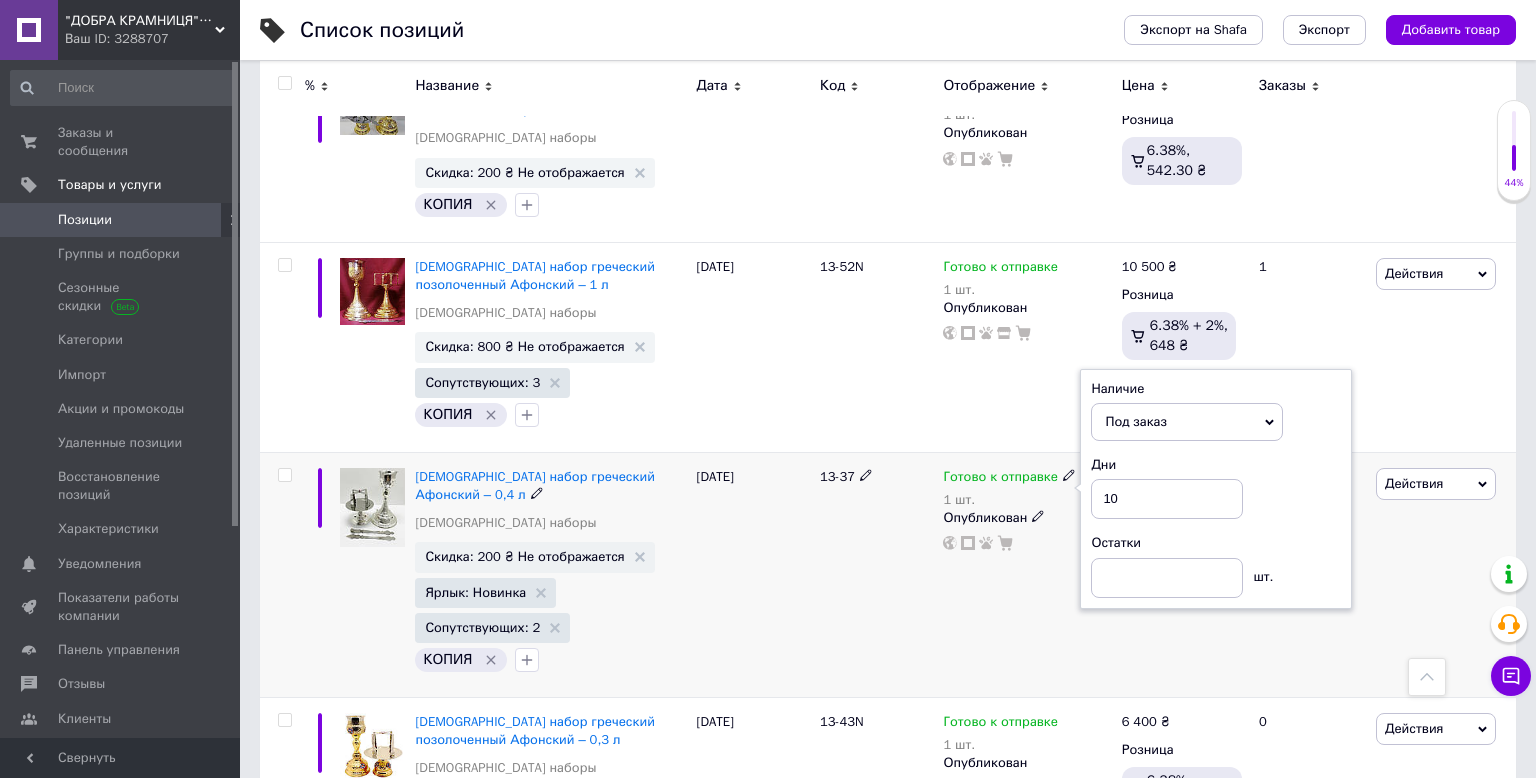 click on "1" at bounding box center (1309, 574) 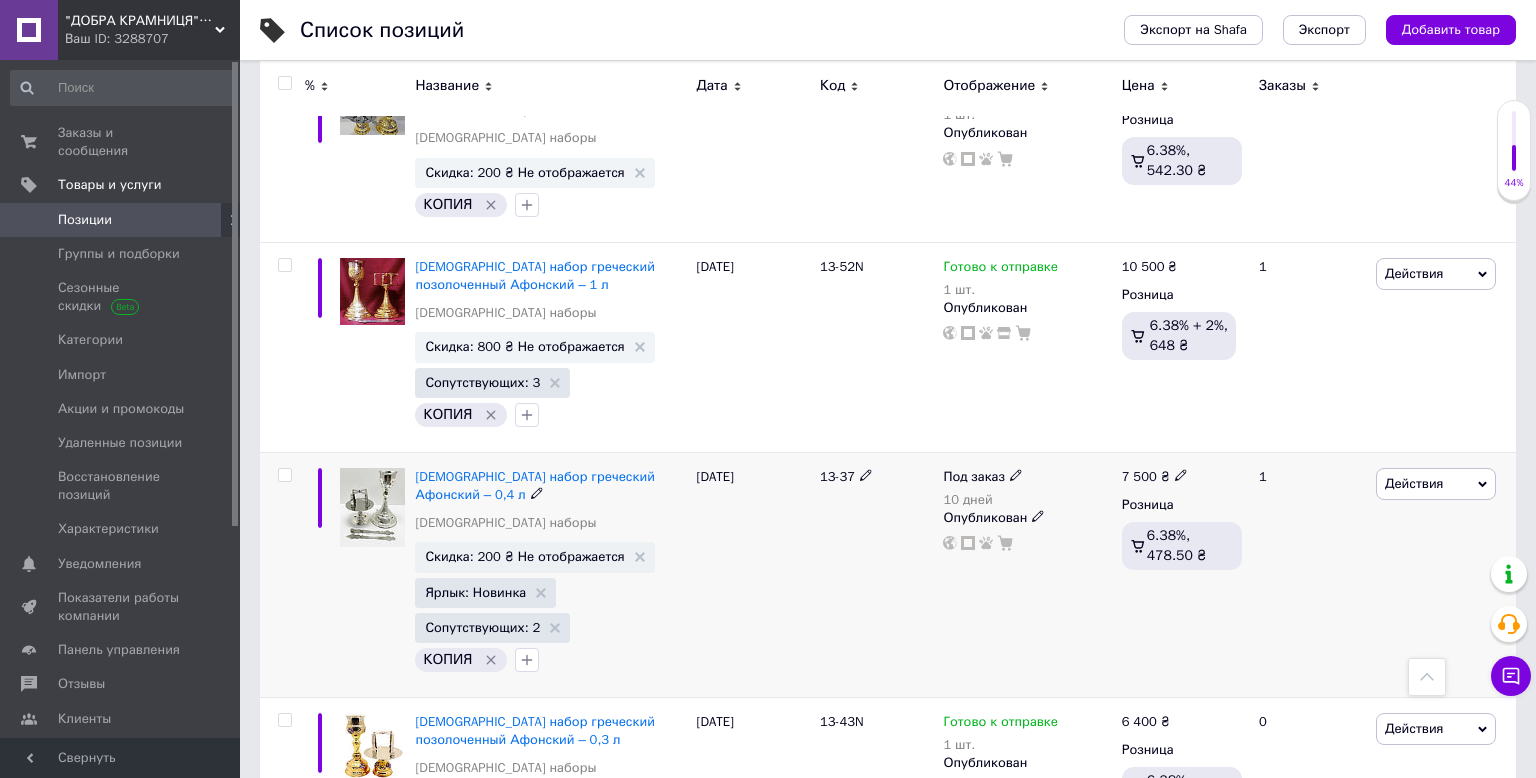 click 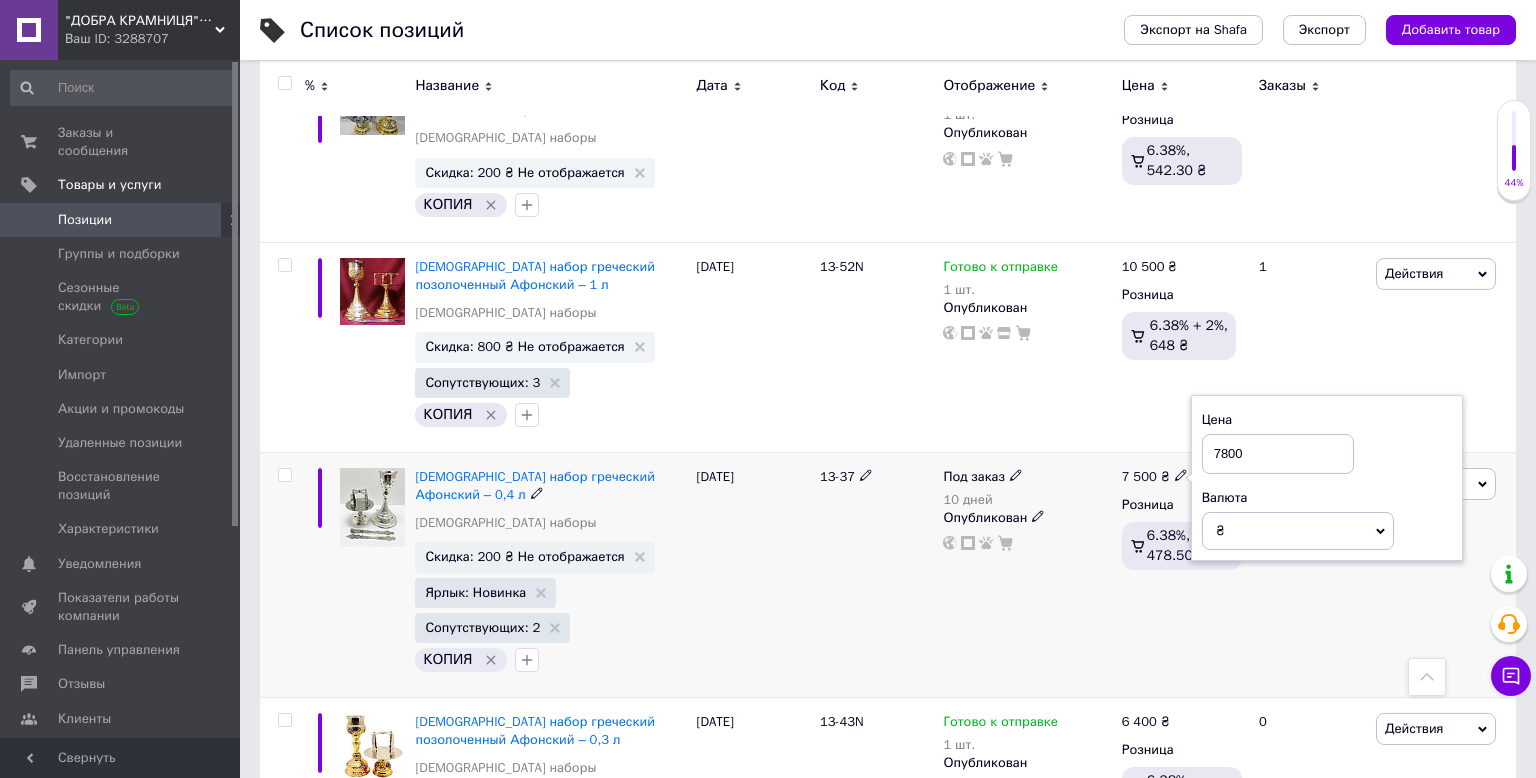 type on "7800" 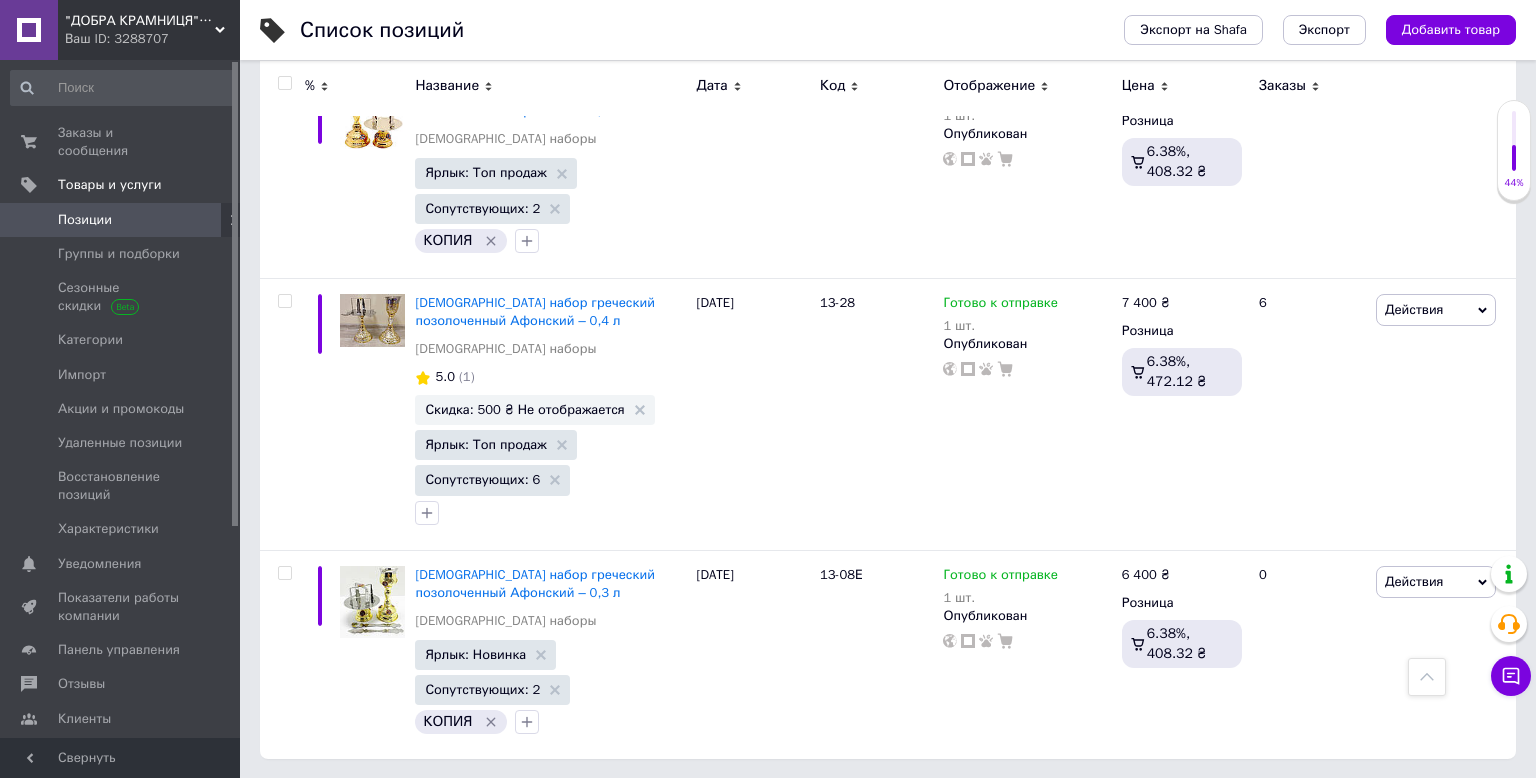 scroll, scrollTop: 2293, scrollLeft: 0, axis: vertical 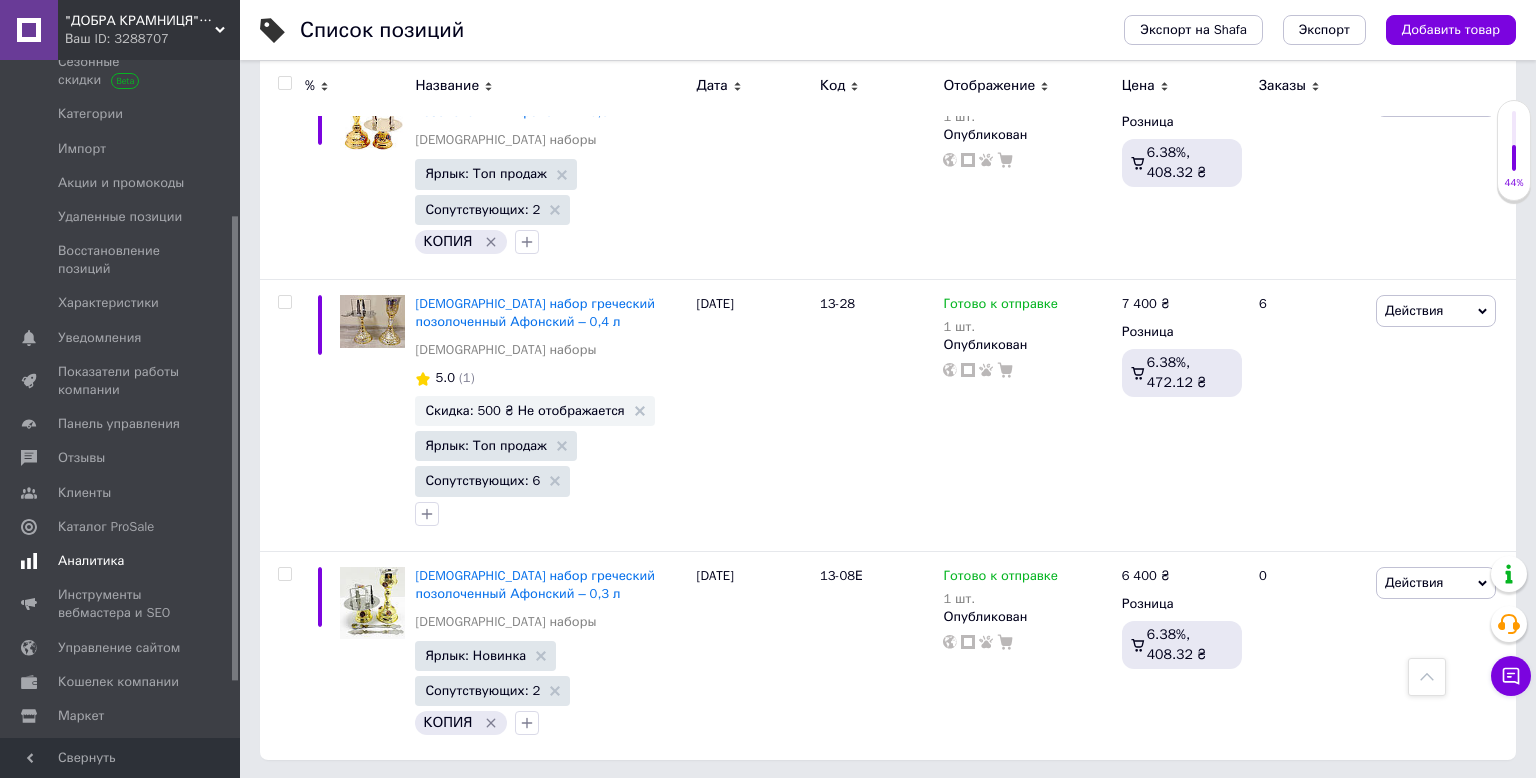 click on "Аналитика" at bounding box center (91, 561) 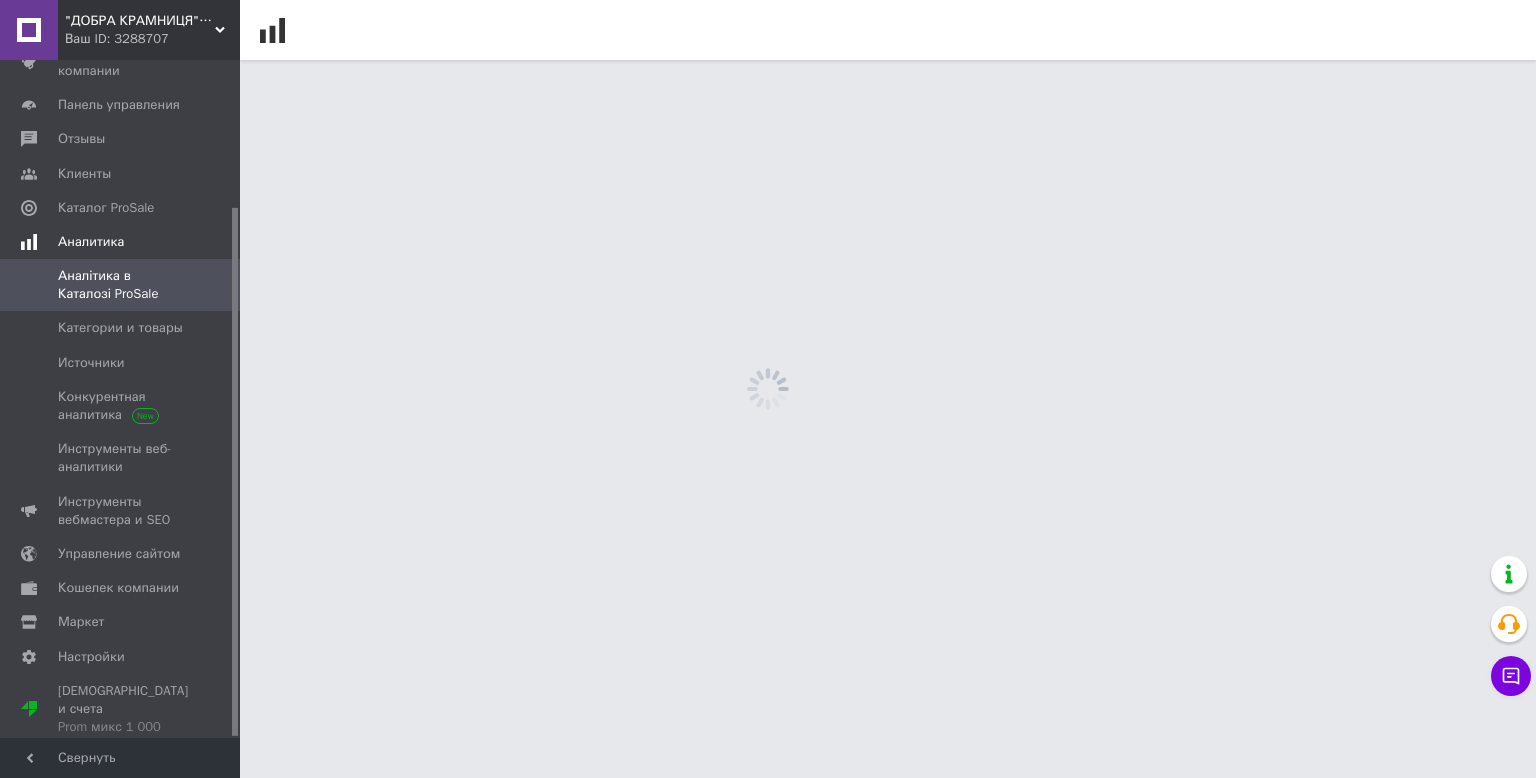 scroll, scrollTop: 188, scrollLeft: 0, axis: vertical 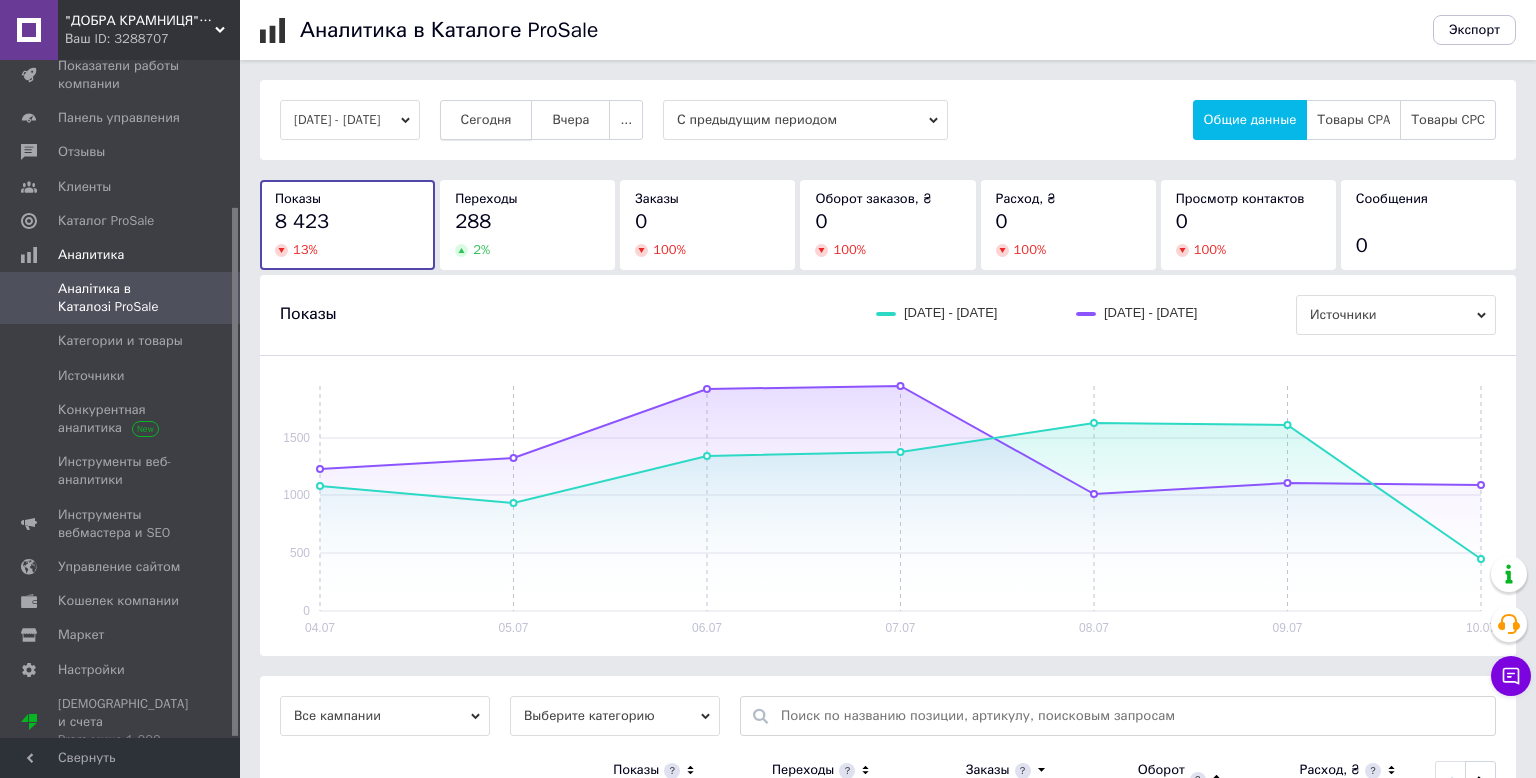 click on "Сегодня" at bounding box center [486, 120] 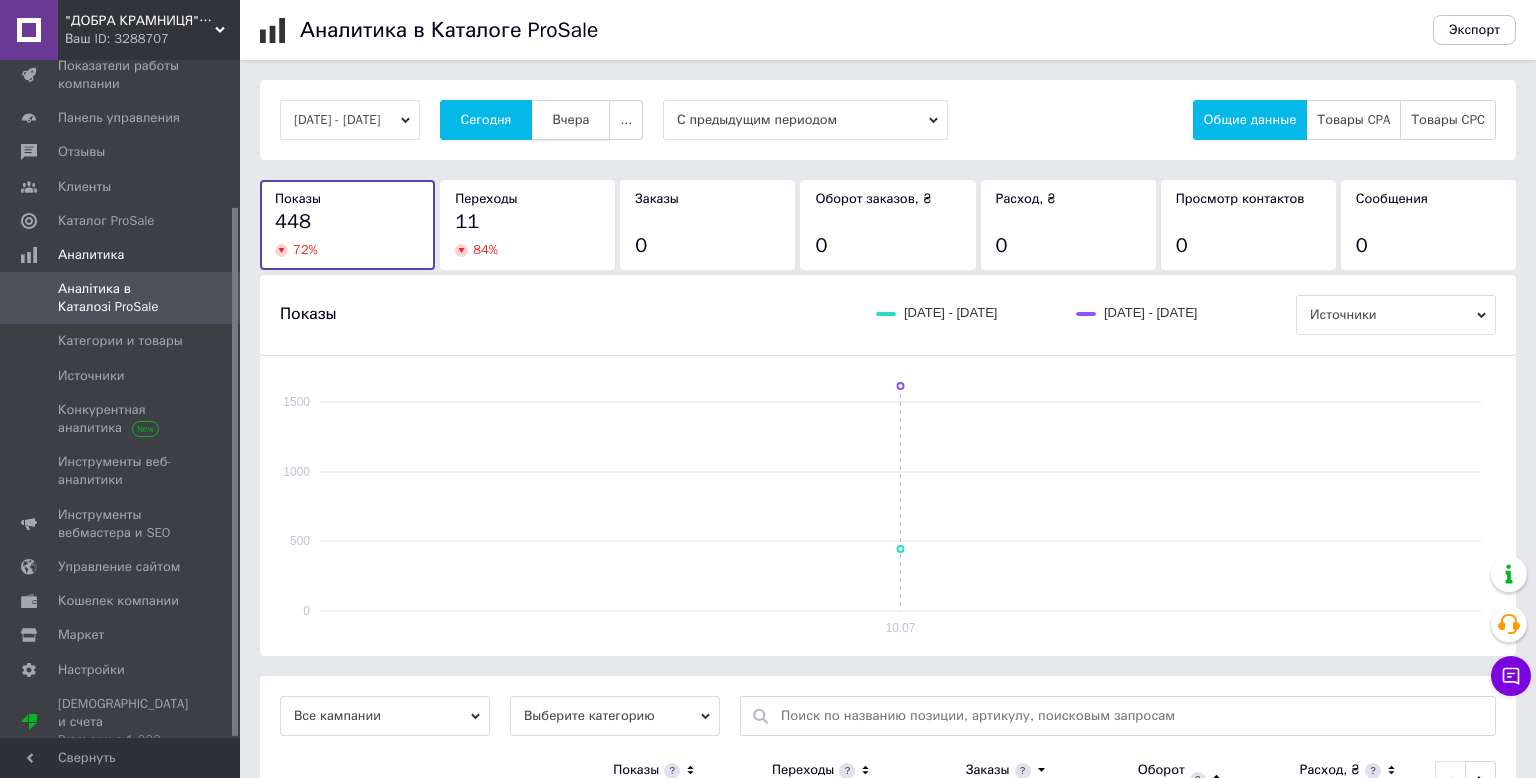 click on "Вчера" at bounding box center (570, 120) 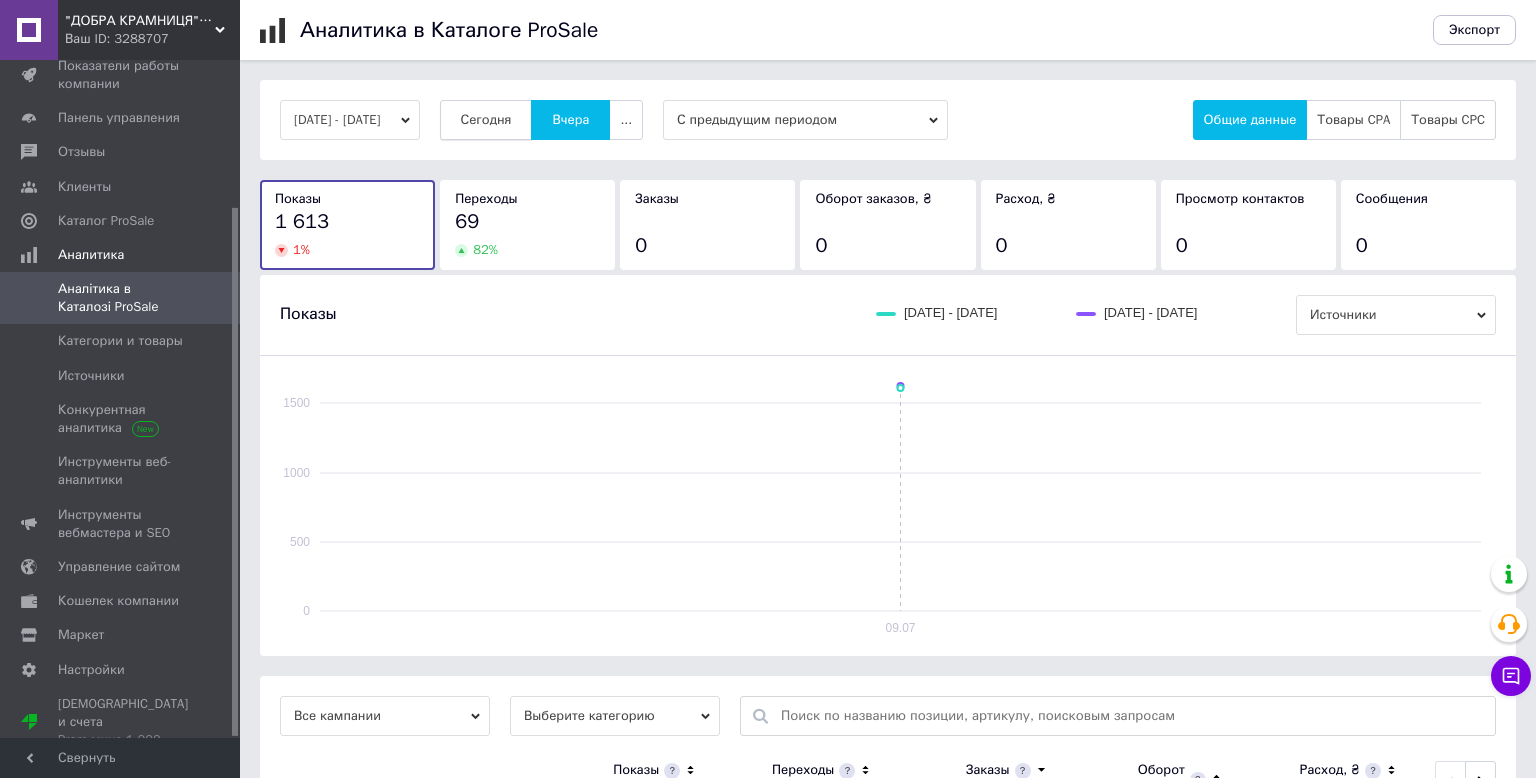 click on "Сегодня" at bounding box center [486, 120] 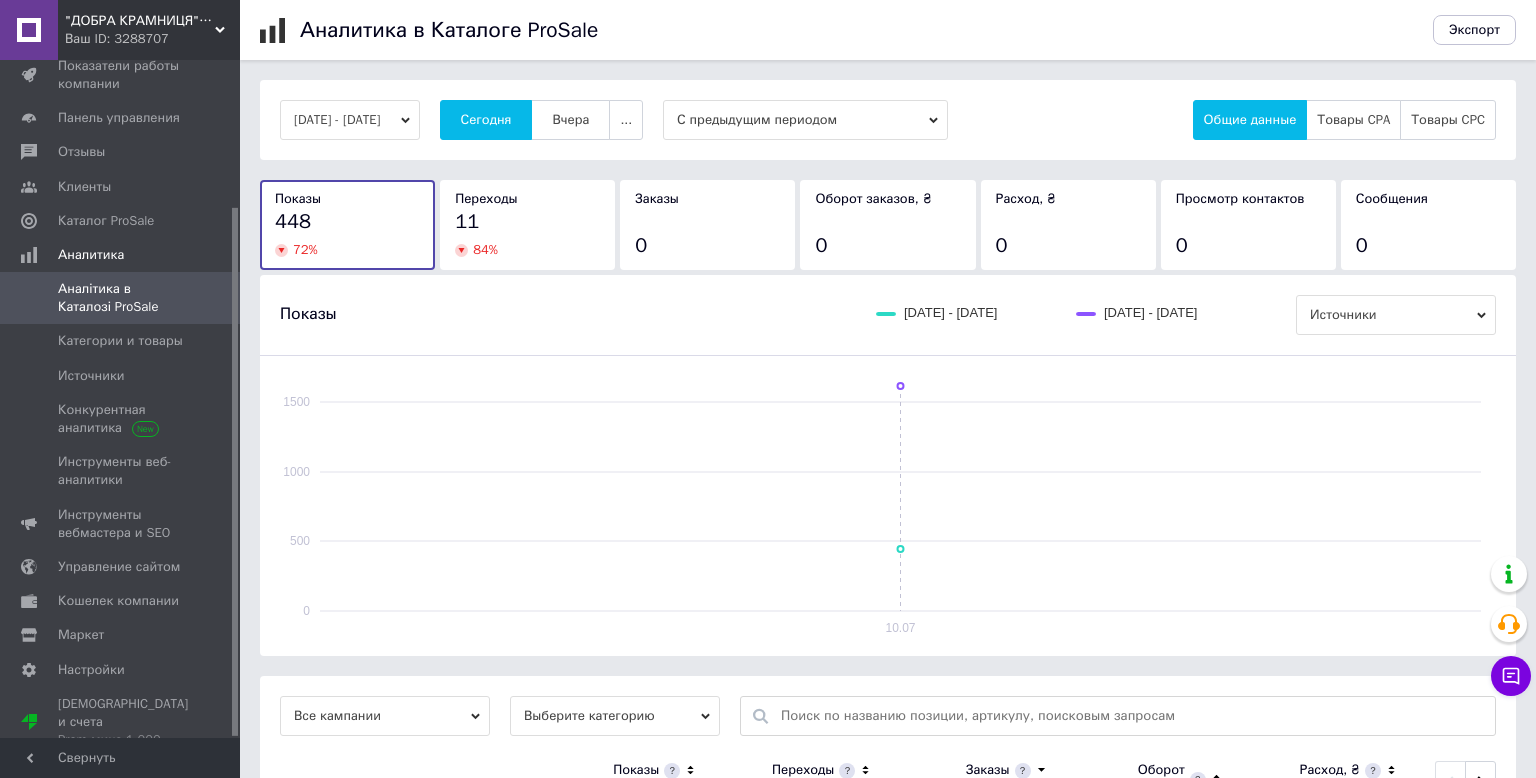 scroll, scrollTop: 0, scrollLeft: 0, axis: both 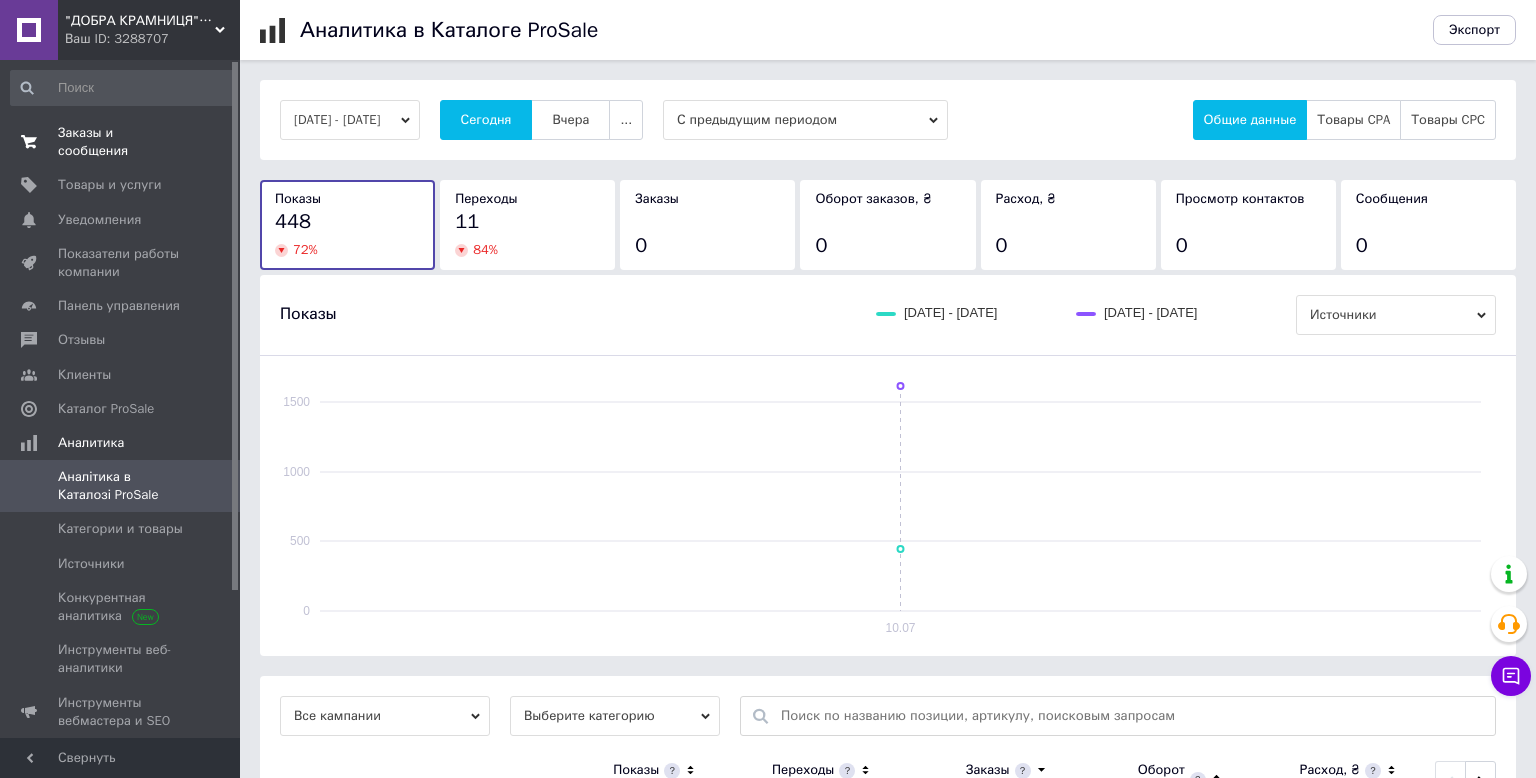 click on "Заказы и сообщения" at bounding box center [121, 142] 